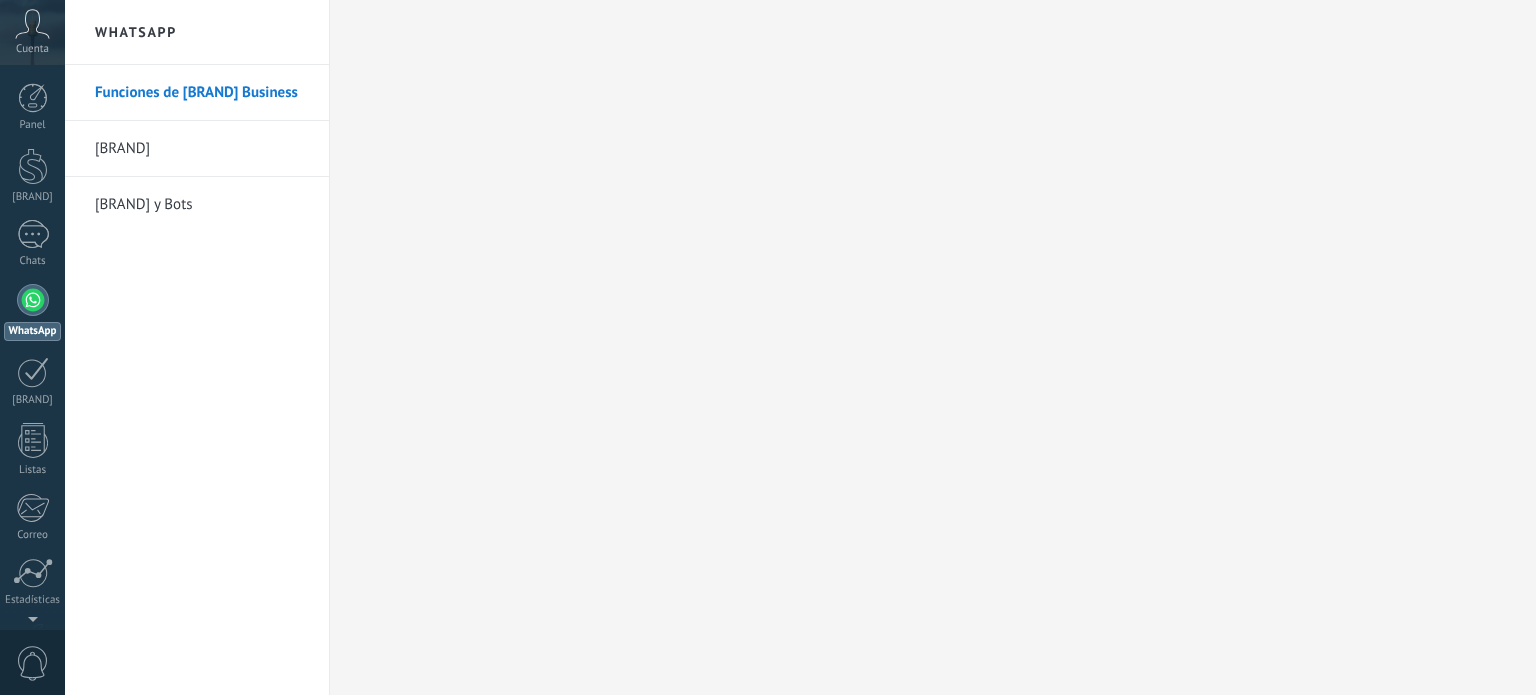 scroll, scrollTop: 0, scrollLeft: 0, axis: both 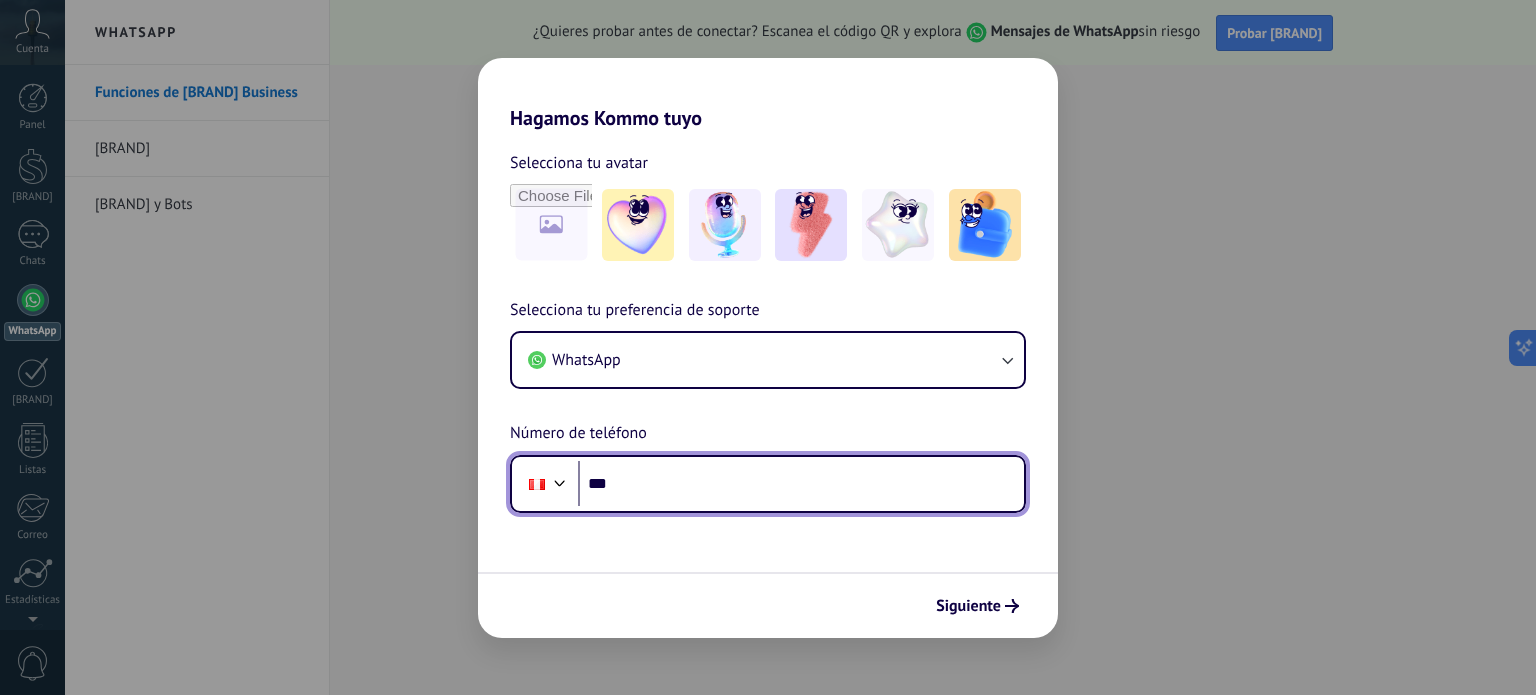 click on "***" at bounding box center (801, 484) 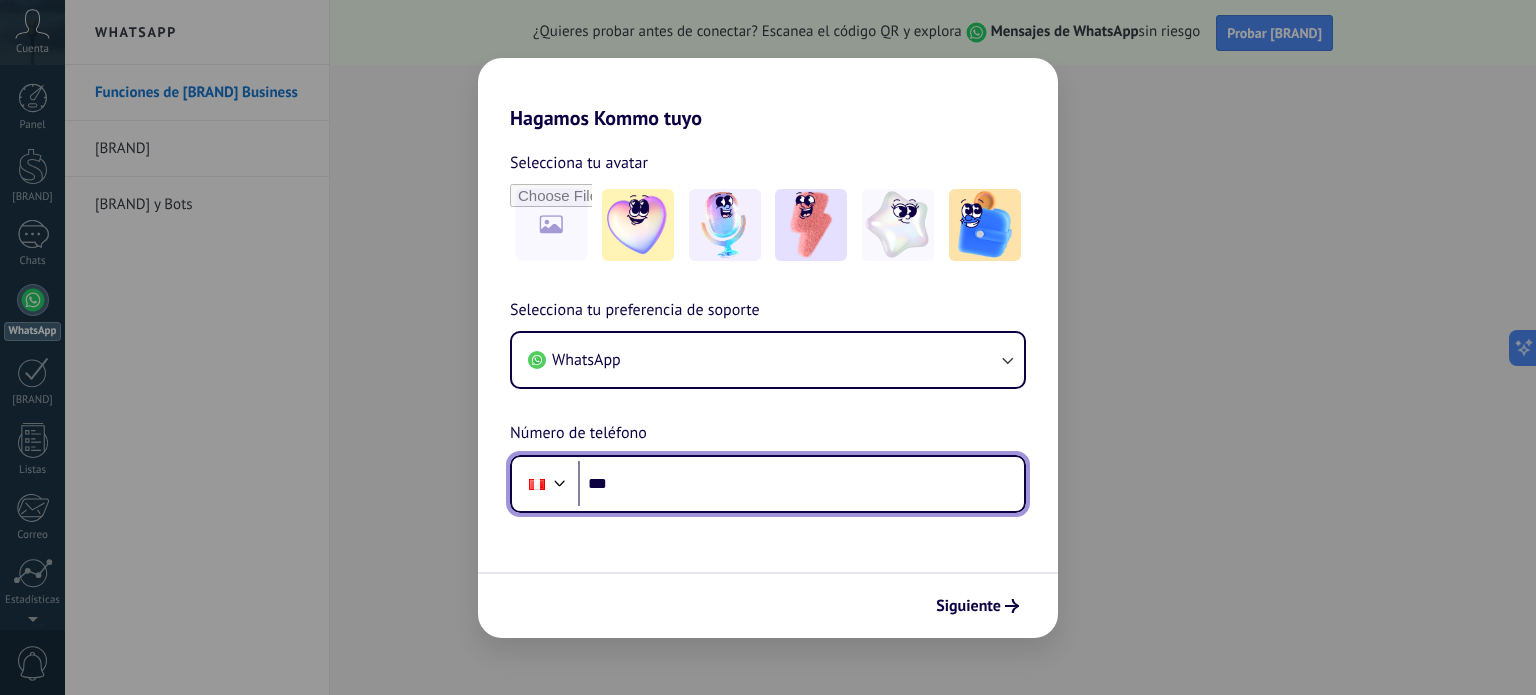 click on "***" at bounding box center (801, 484) 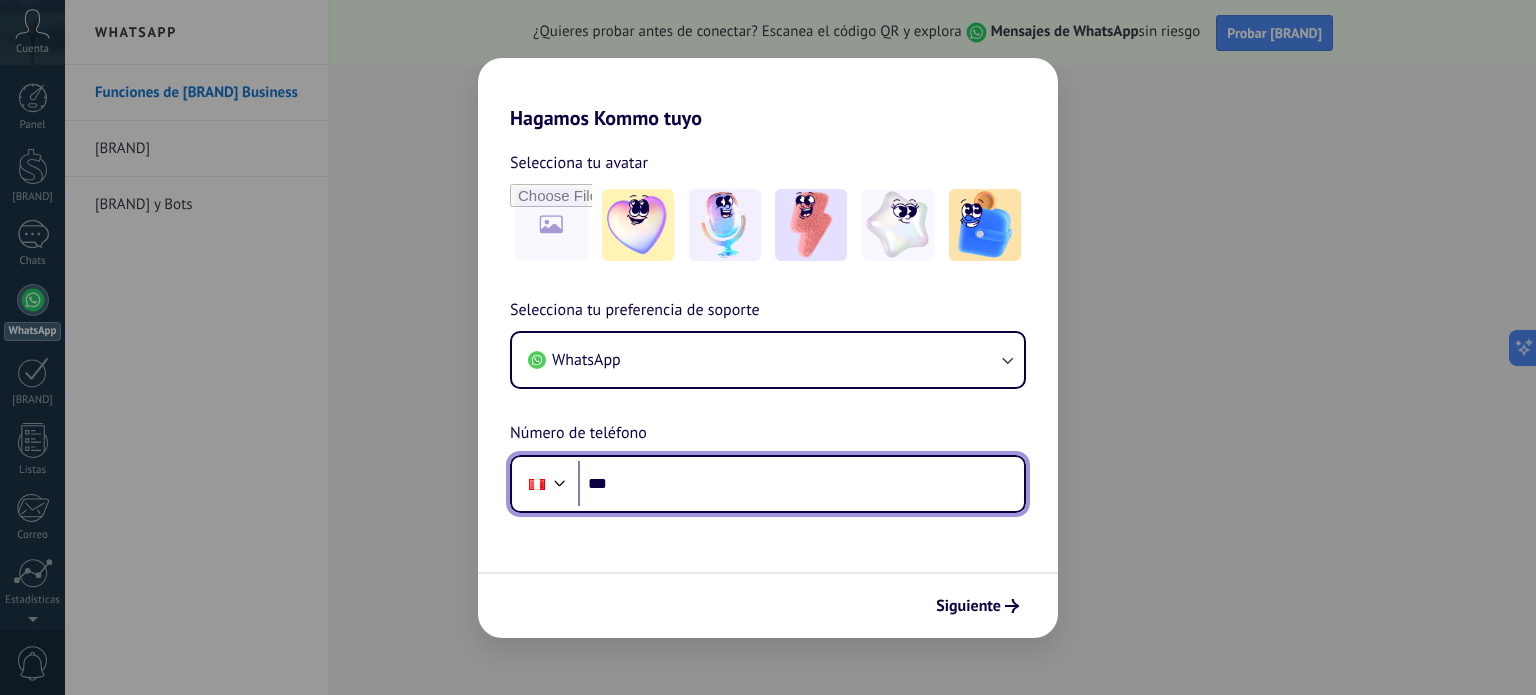 click on "***" at bounding box center (801, 484) 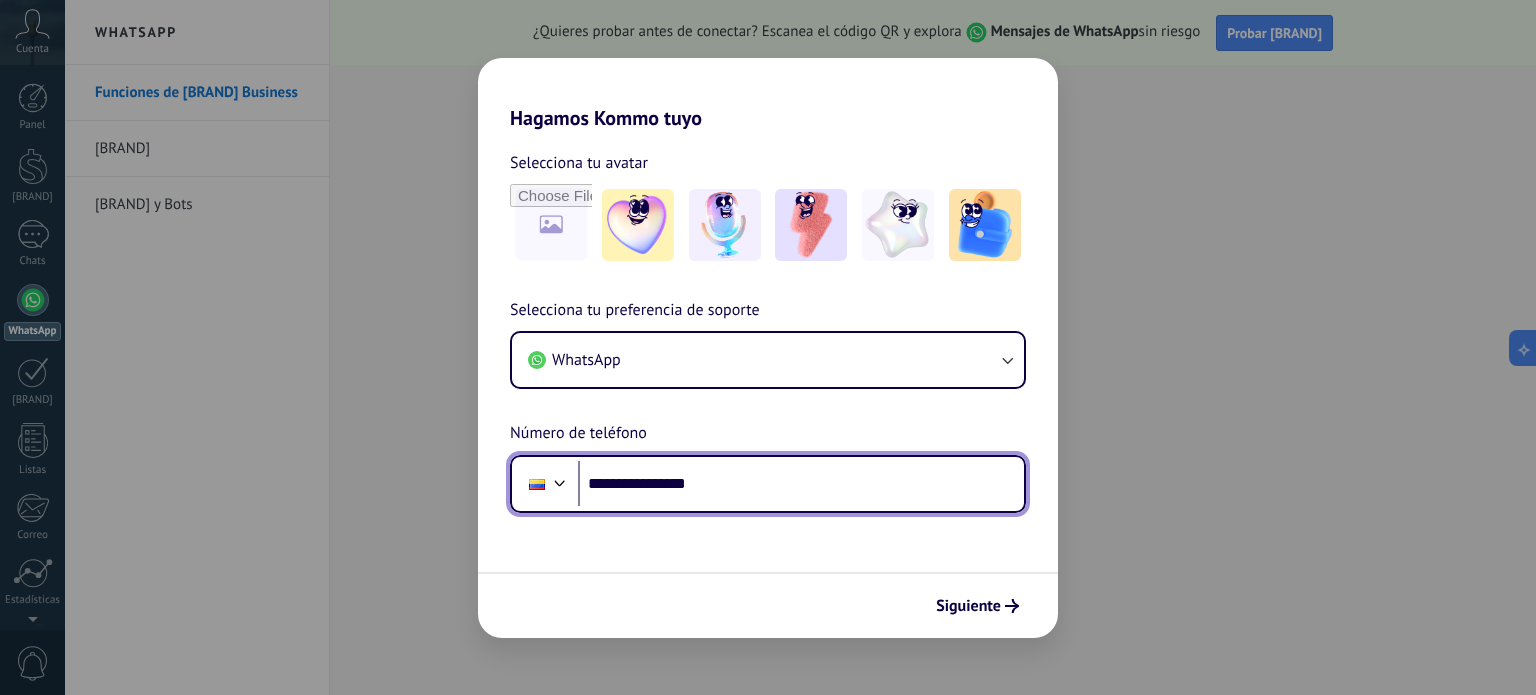 type on "**********" 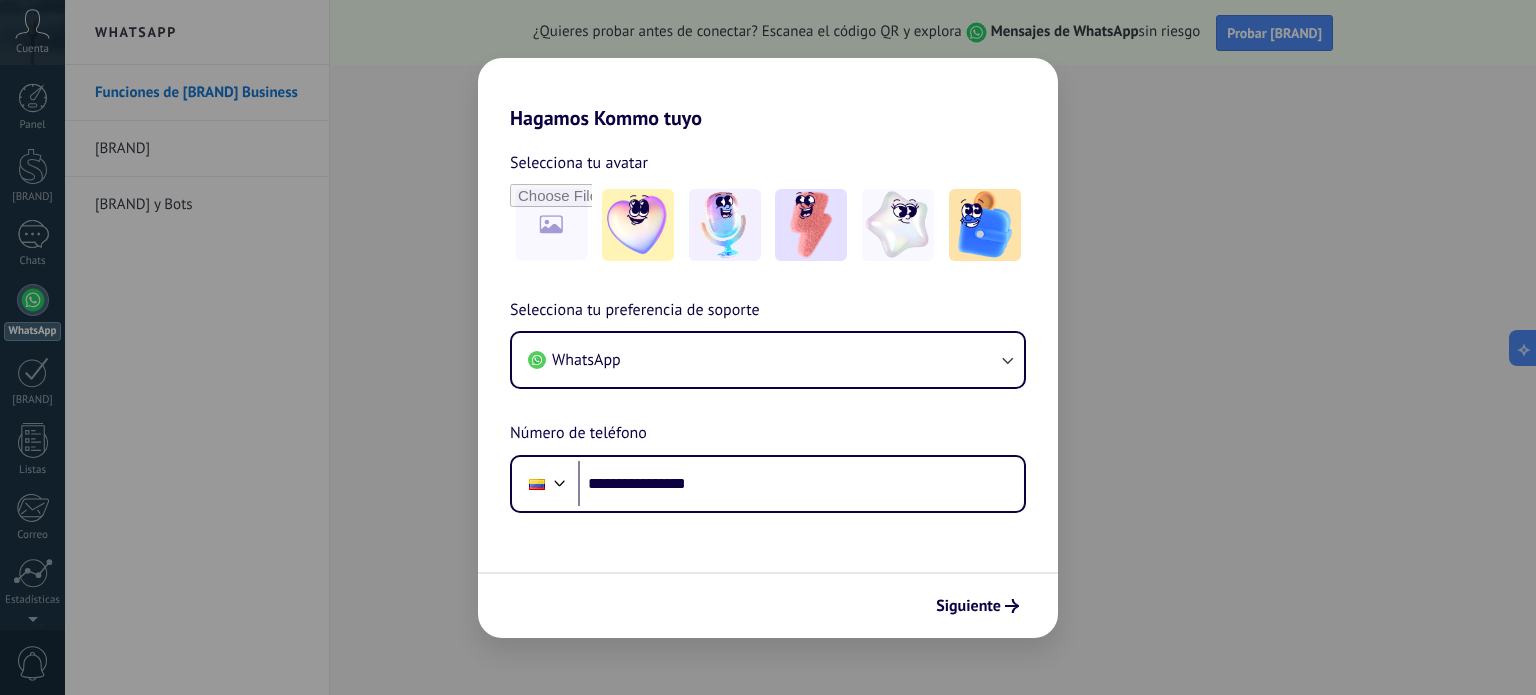 click on "Siguiente" at bounding box center [768, 605] 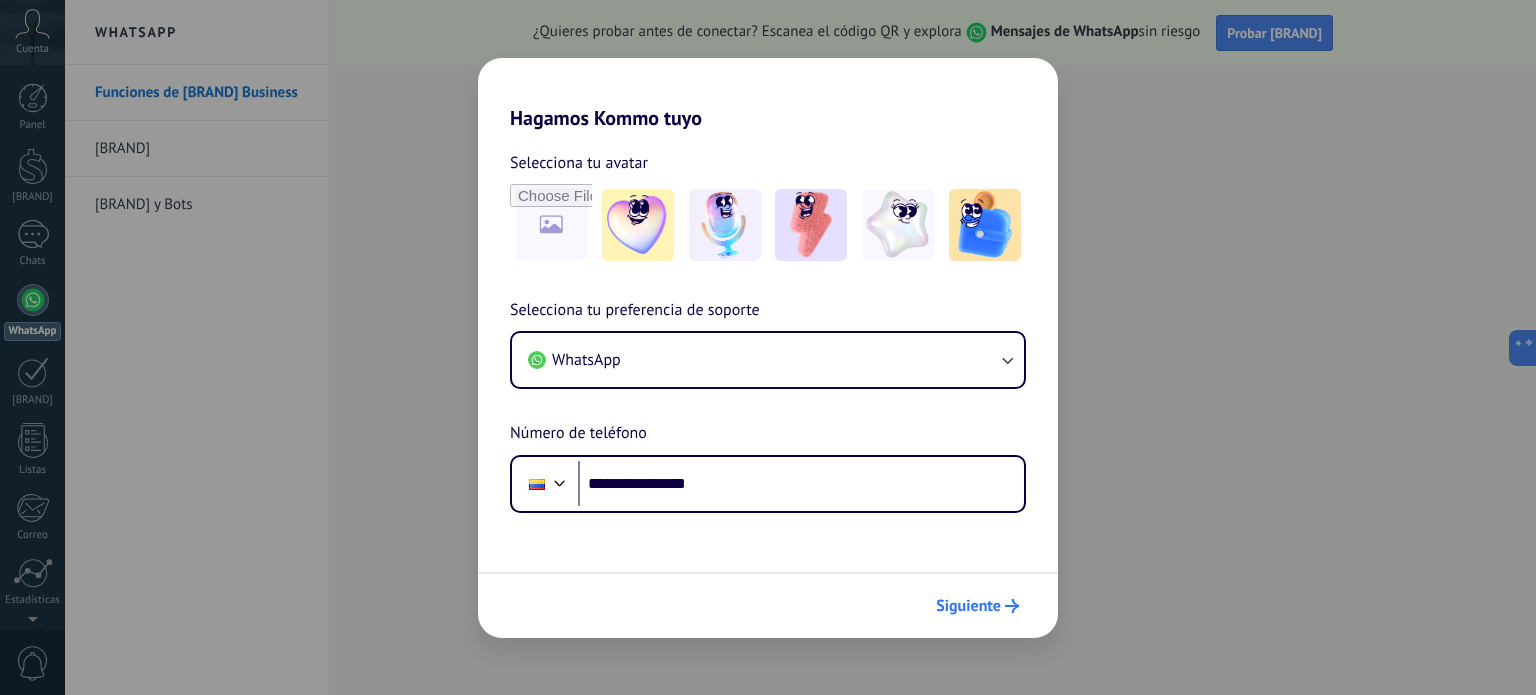 click on "Siguiente" at bounding box center (968, 606) 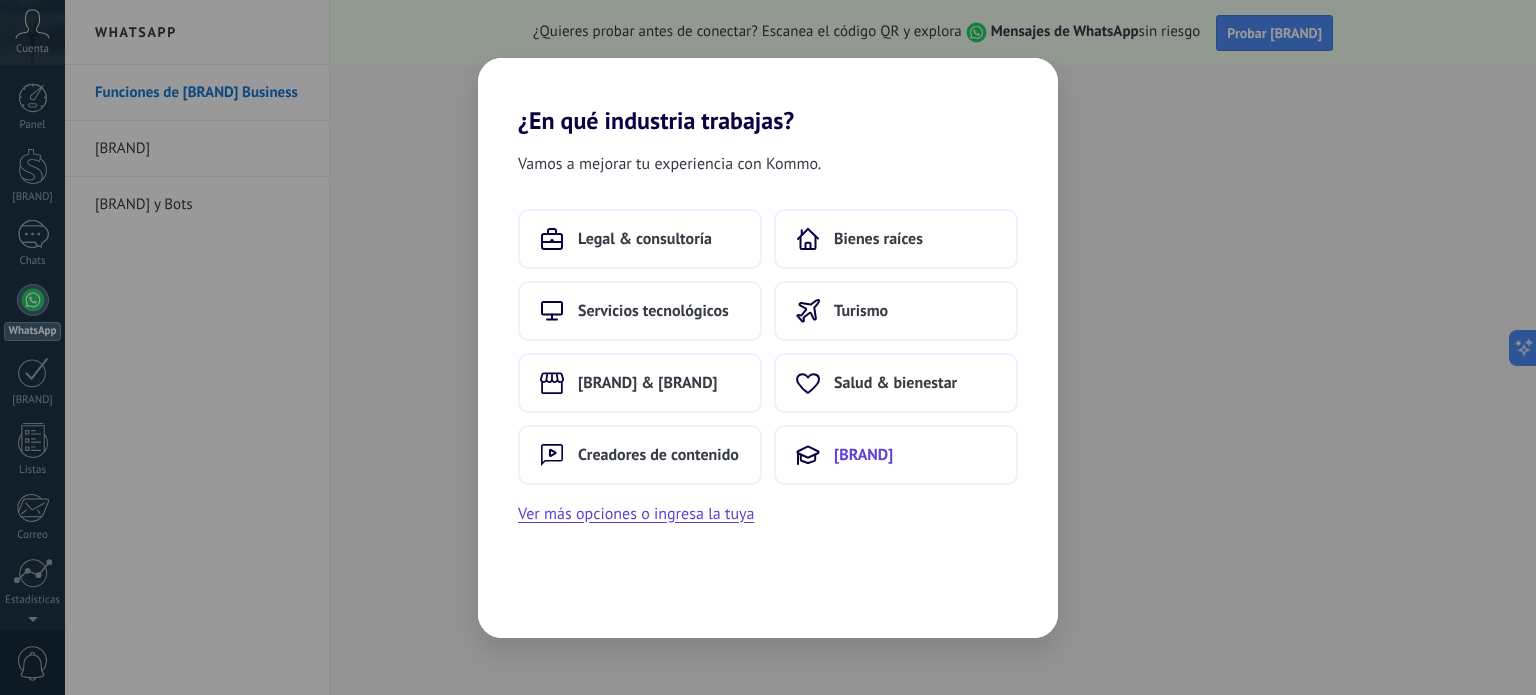 click on "[BRAND]" at bounding box center [645, 239] 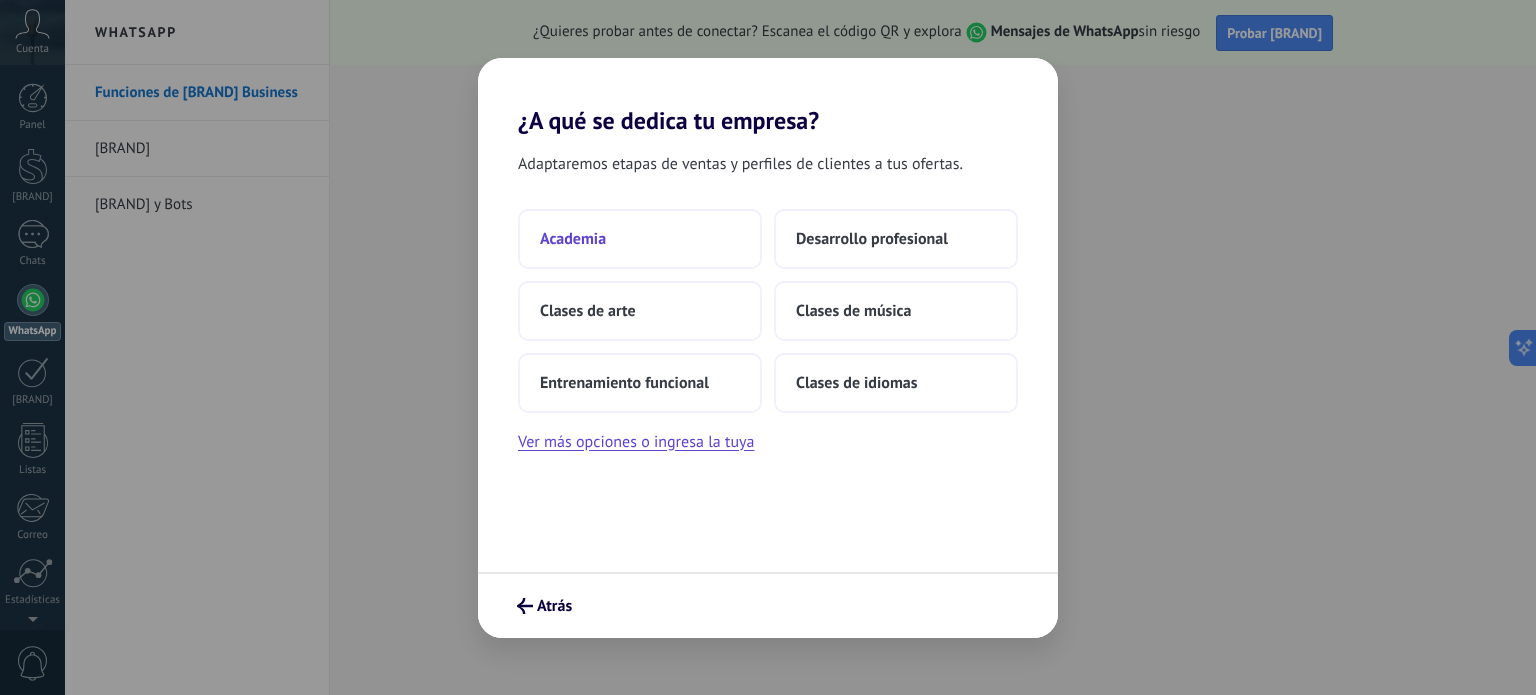 click on "Academia" at bounding box center (640, 239) 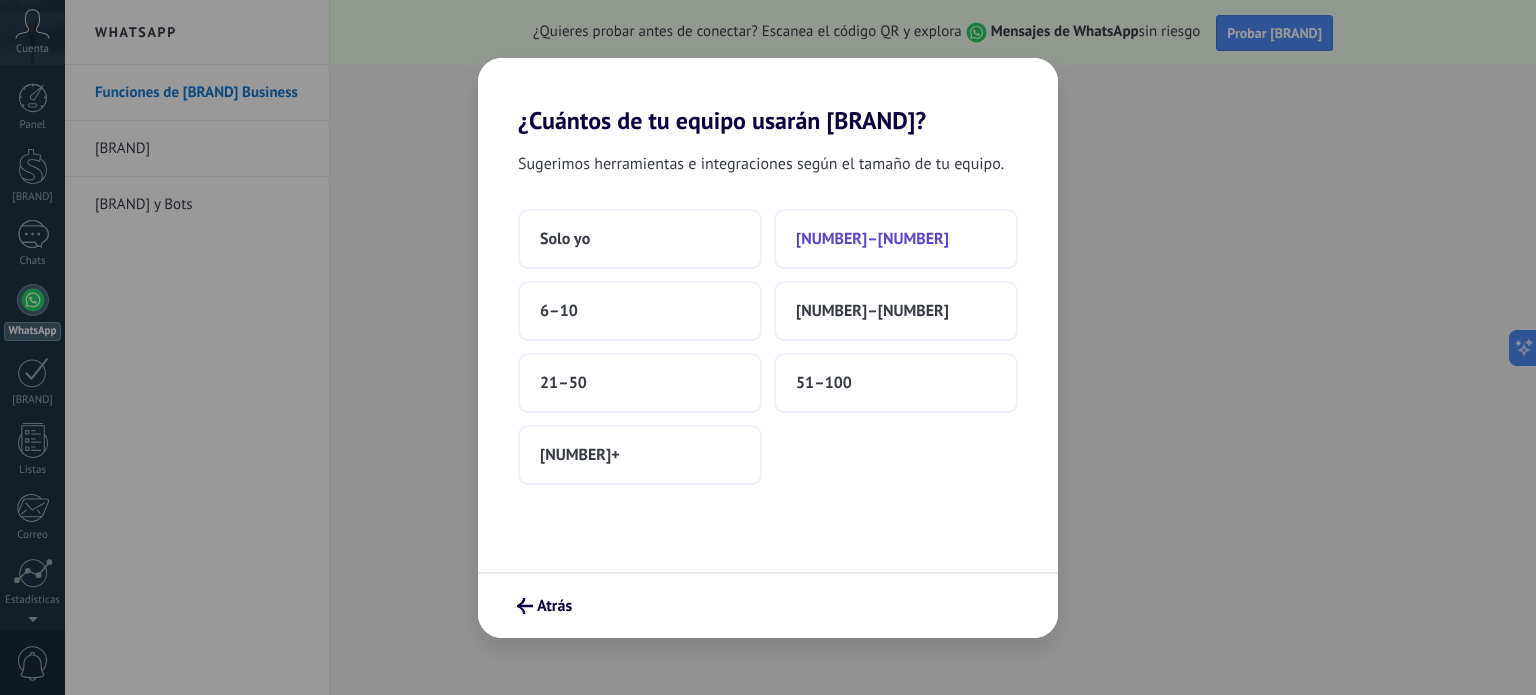 click on "[NUMBER]–[NUMBER]" at bounding box center [896, 239] 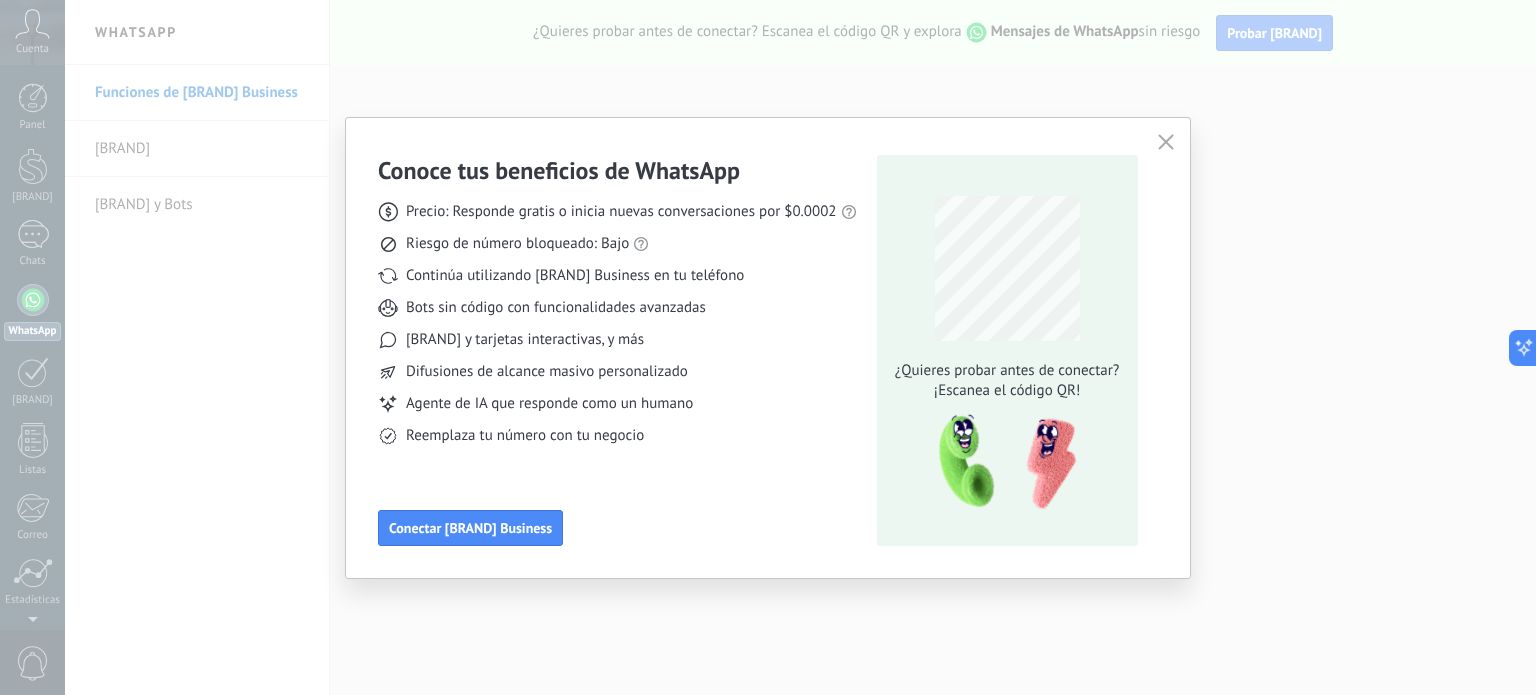 click at bounding box center (1166, 142) 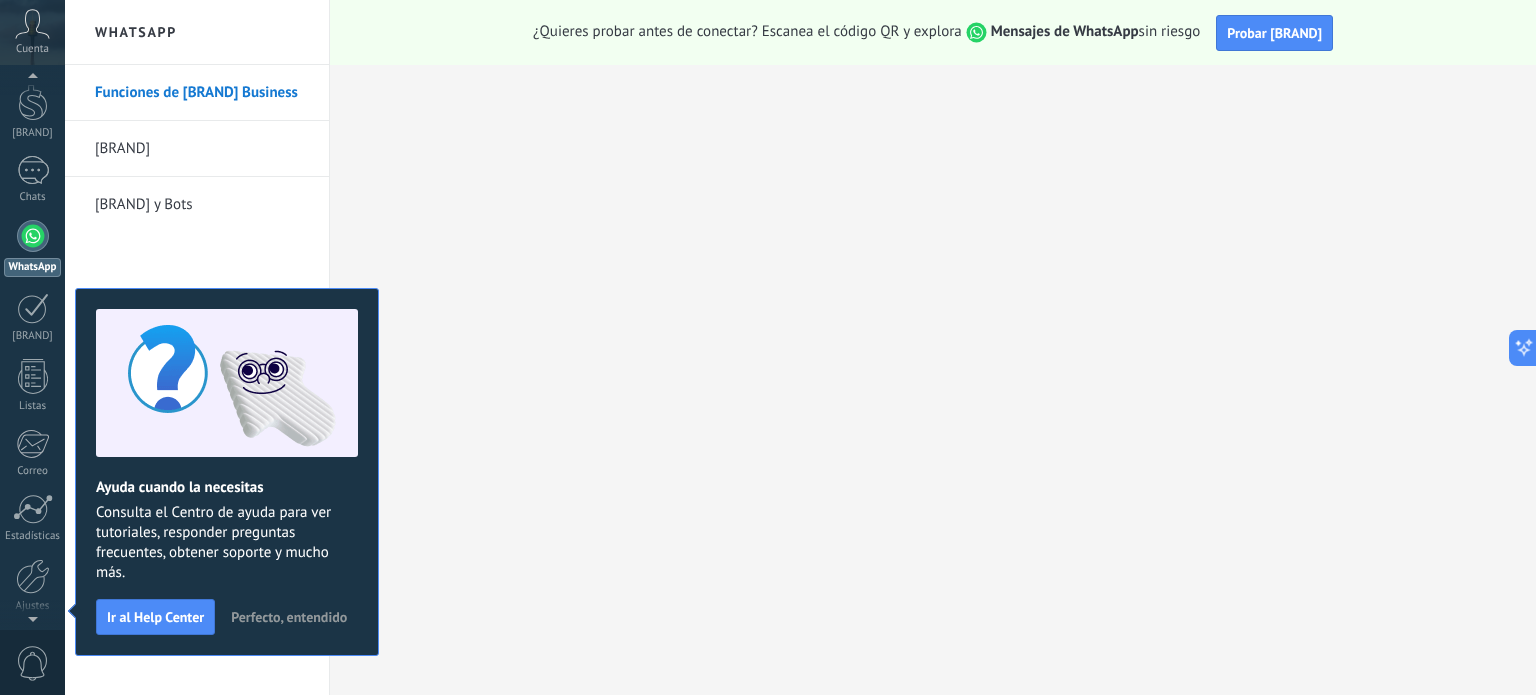scroll, scrollTop: 136, scrollLeft: 0, axis: vertical 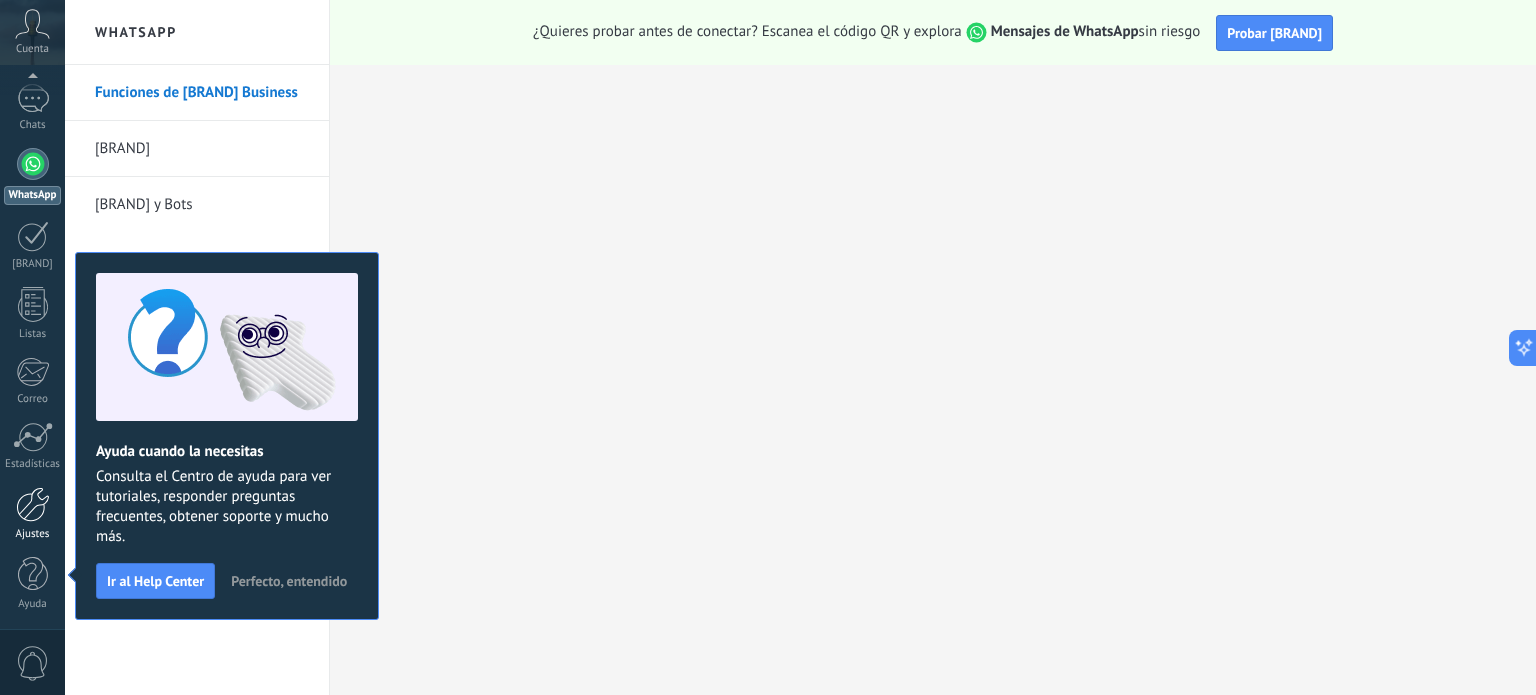 click on "Ajustes" at bounding box center (32, 514) 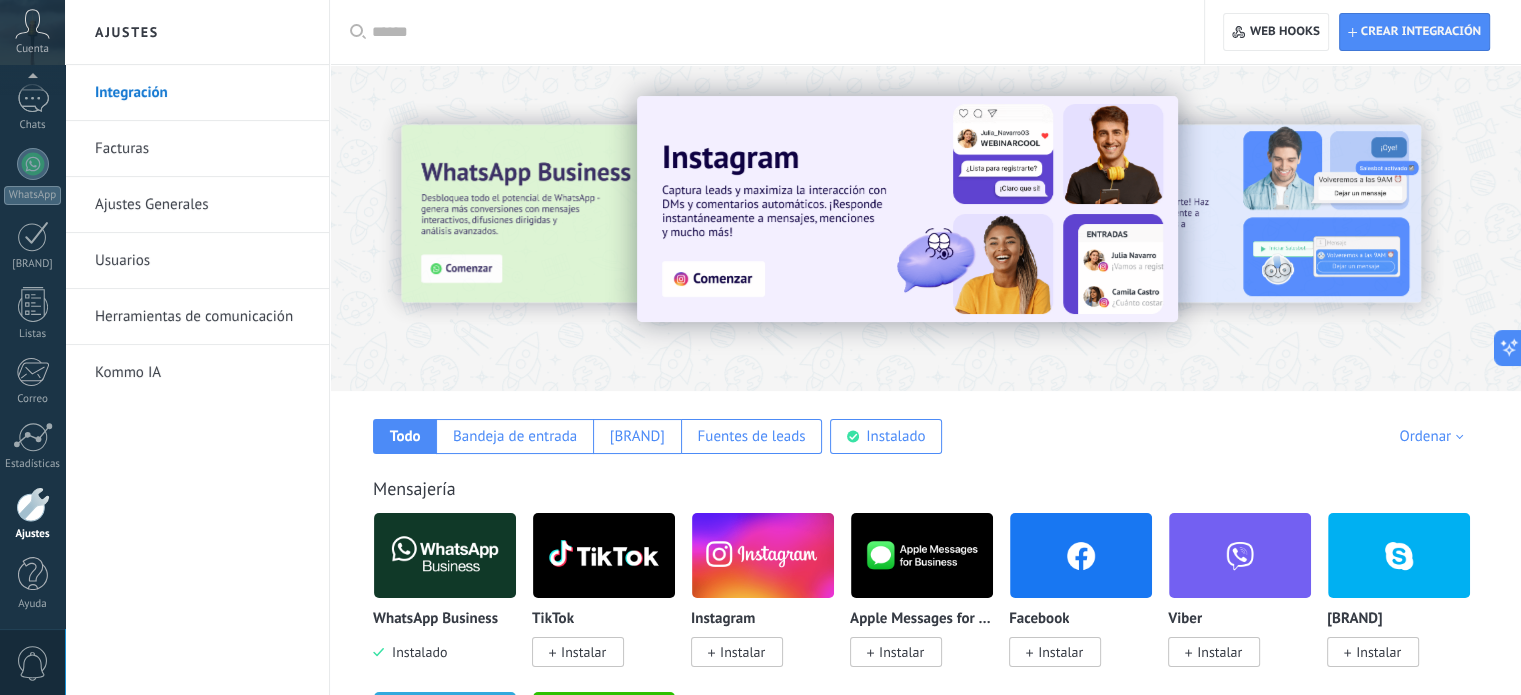 click at bounding box center (760, 0) 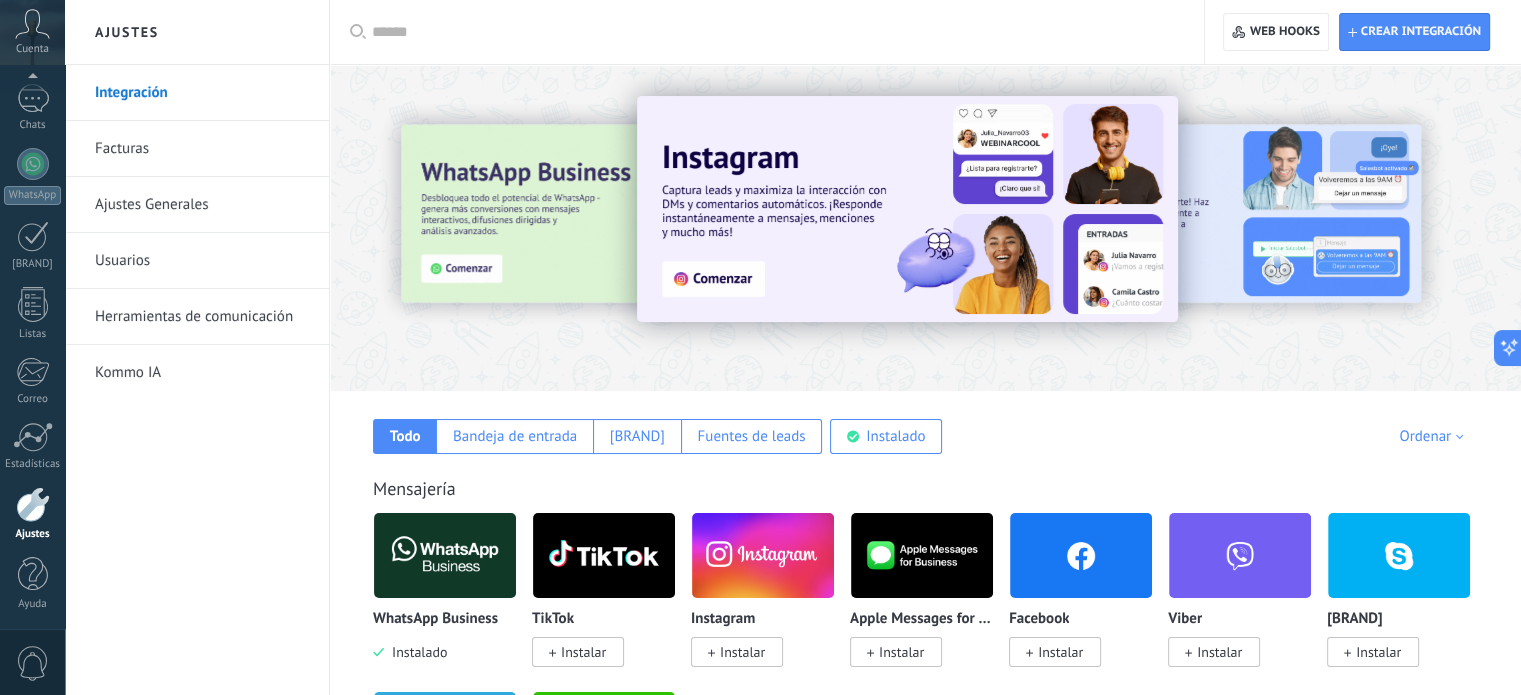 click on "Herramientas de comunicación" at bounding box center [202, 317] 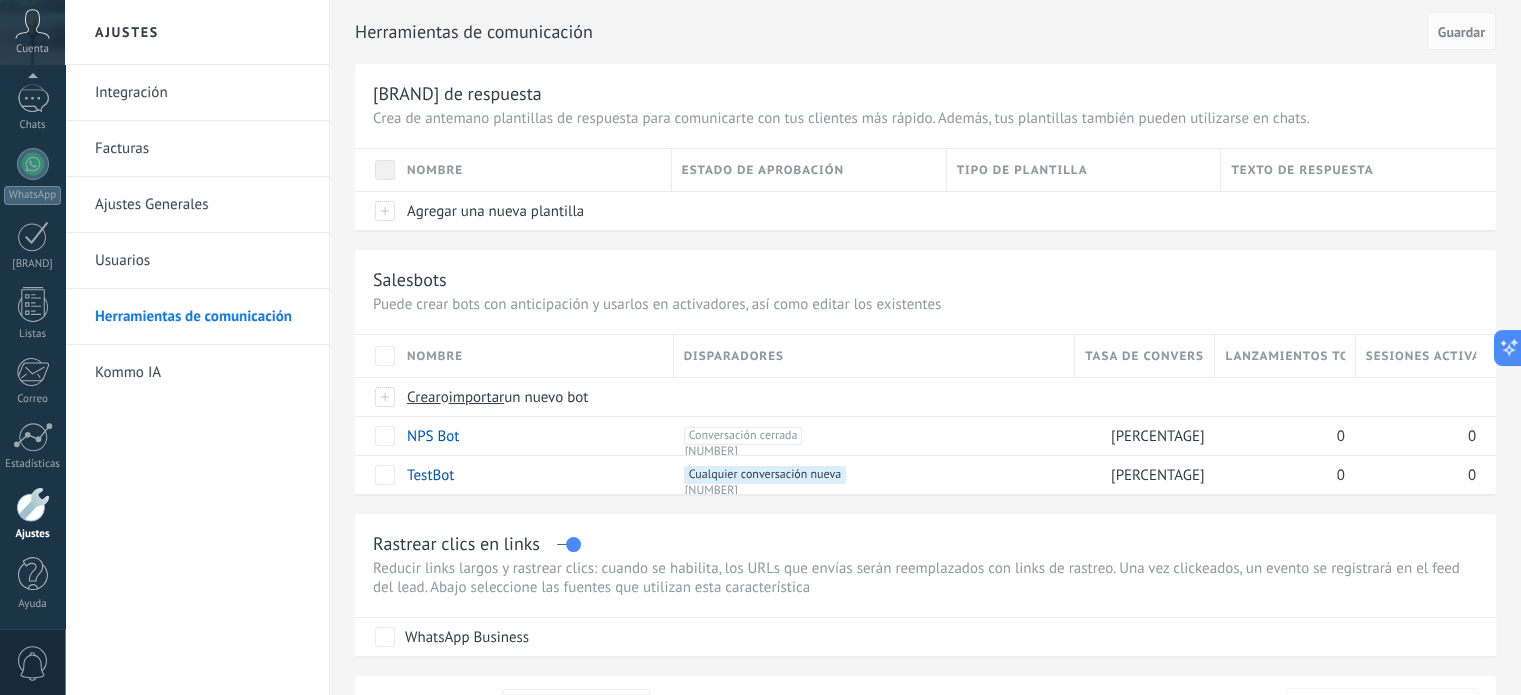 click at bounding box center (33, 504) 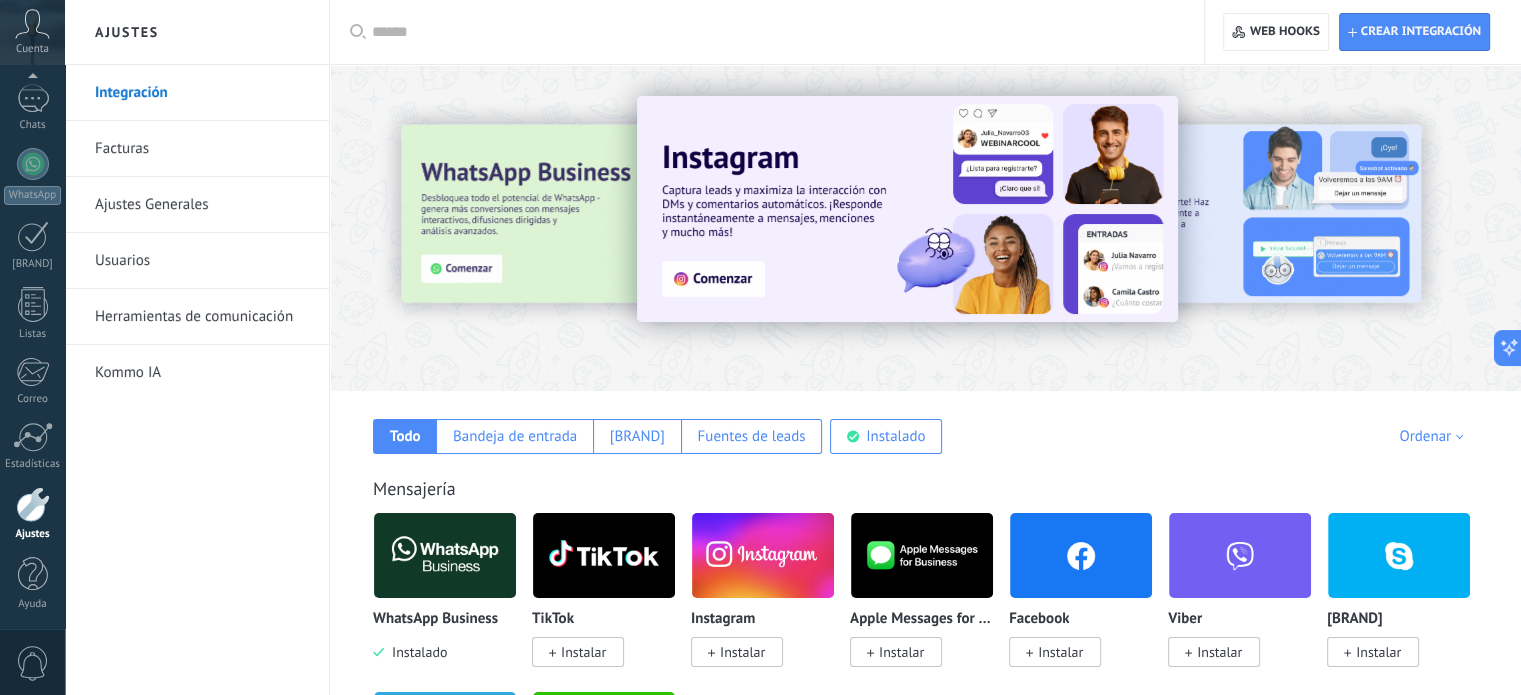 click on "Instalar" at bounding box center (1060, 652) 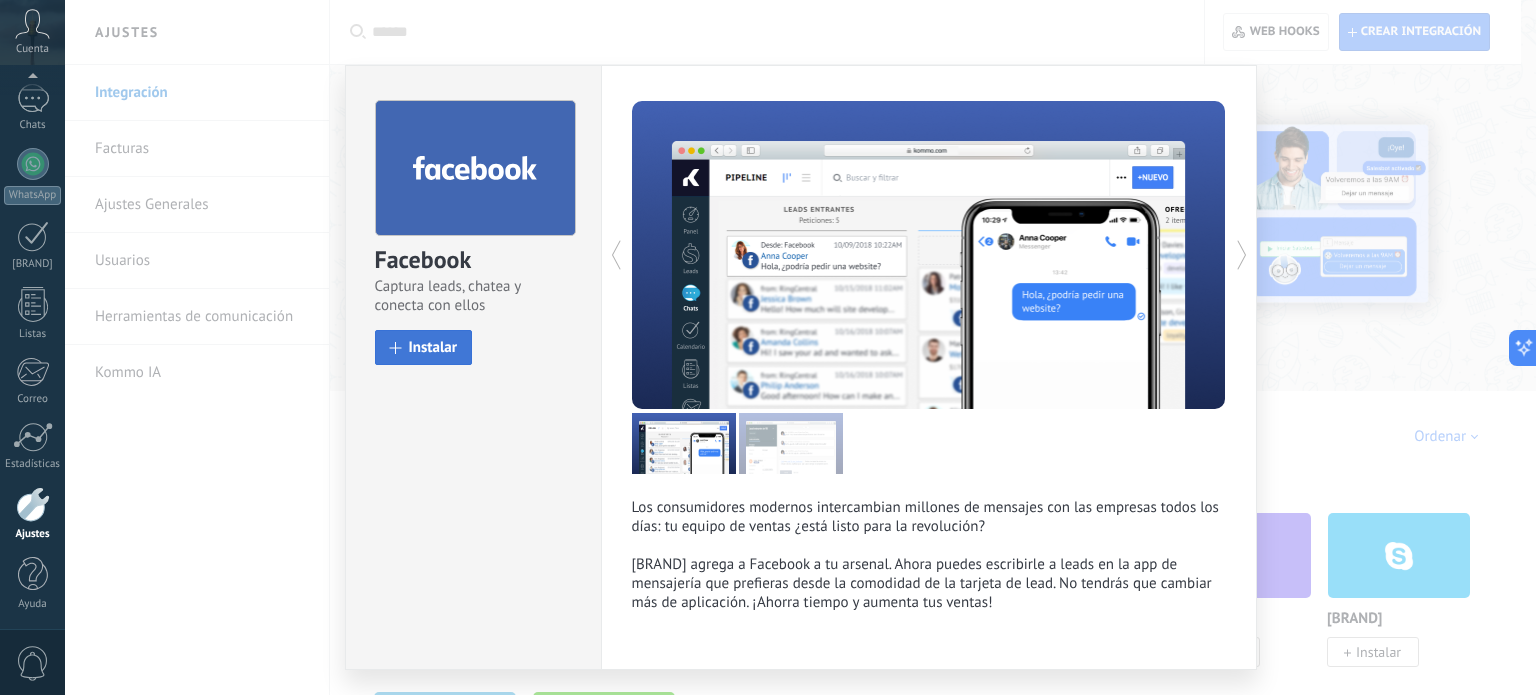 click on "Instalar" at bounding box center [433, 347] 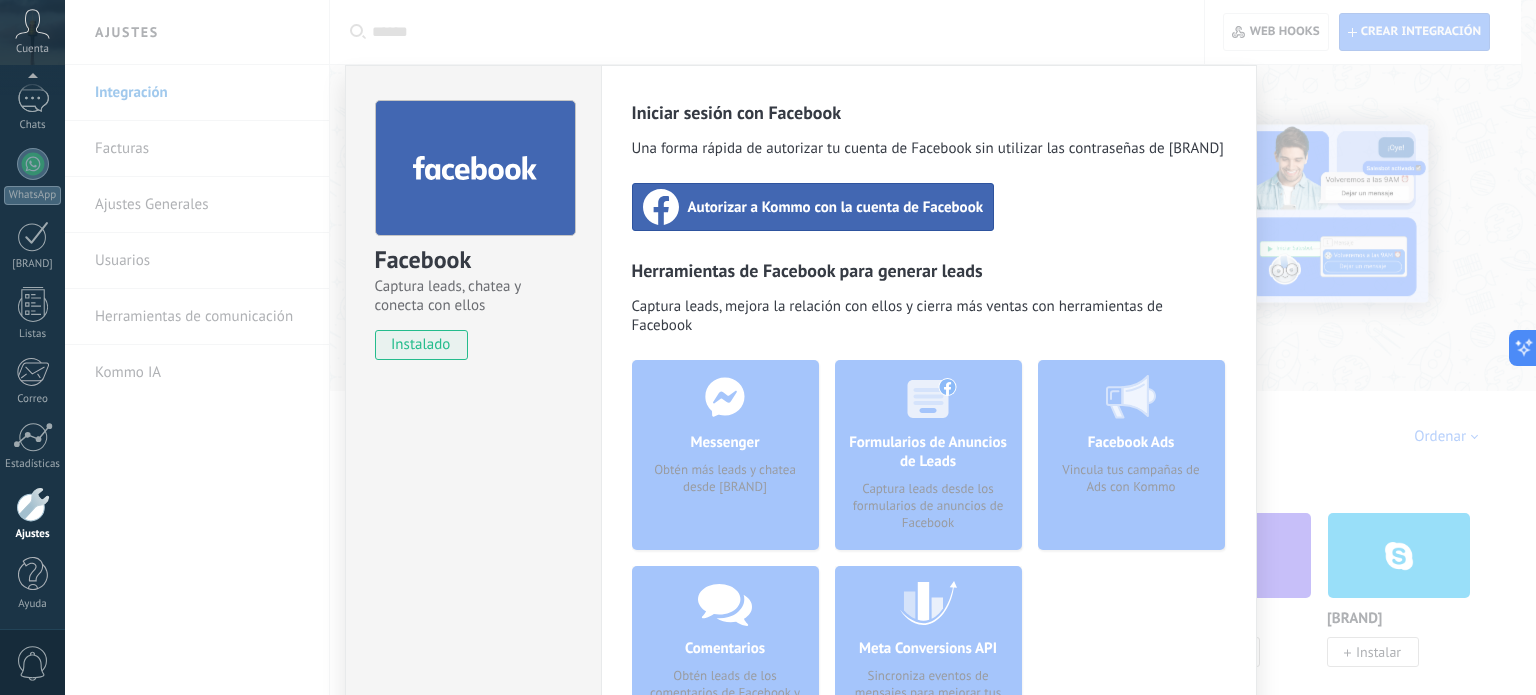 click on "Autorizar a Kommo con la cuenta de Facebook" at bounding box center (836, 207) 